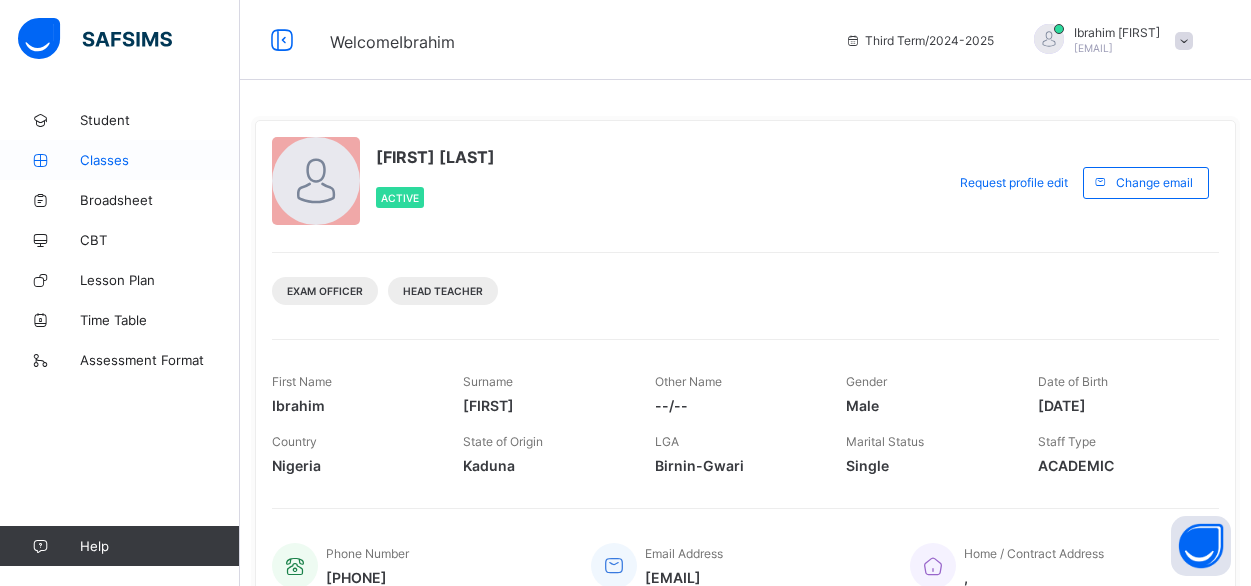 scroll, scrollTop: 0, scrollLeft: 0, axis: both 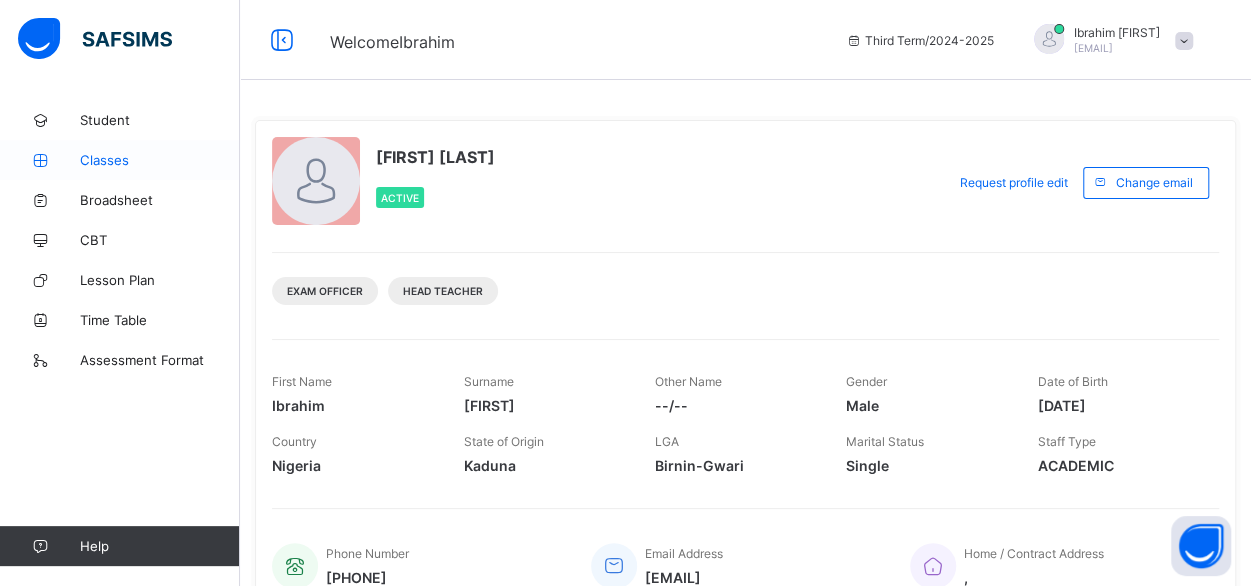click on "Classes" at bounding box center (160, 160) 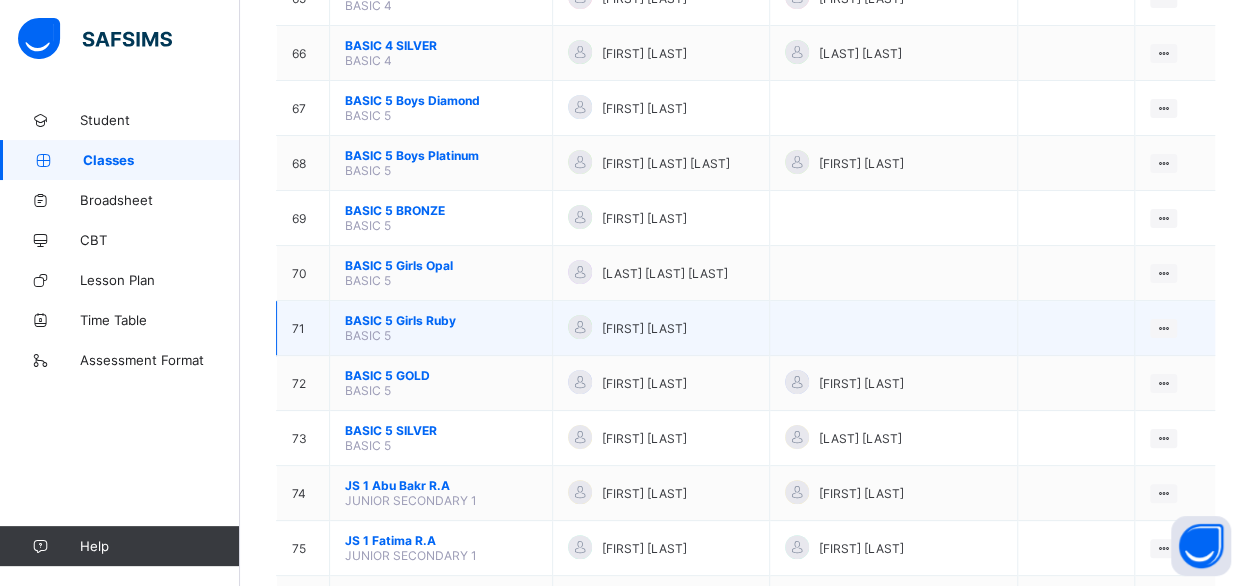 scroll, scrollTop: 3786, scrollLeft: 0, axis: vertical 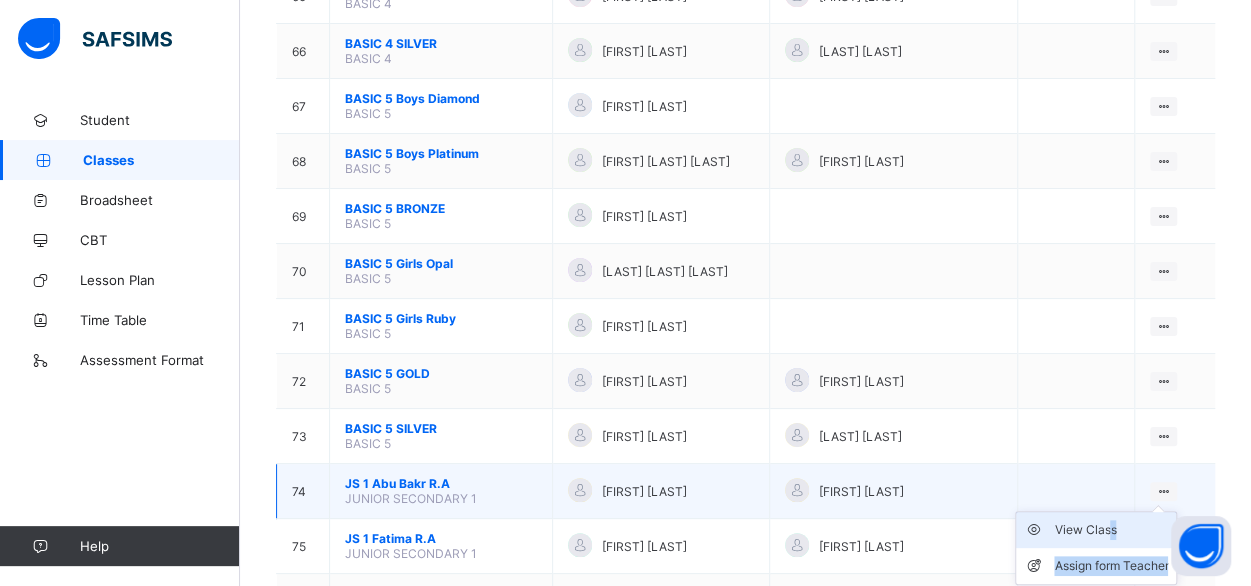 drag, startPoint x: 1177, startPoint y: 349, endPoint x: 1122, endPoint y: 378, distance: 62.177166 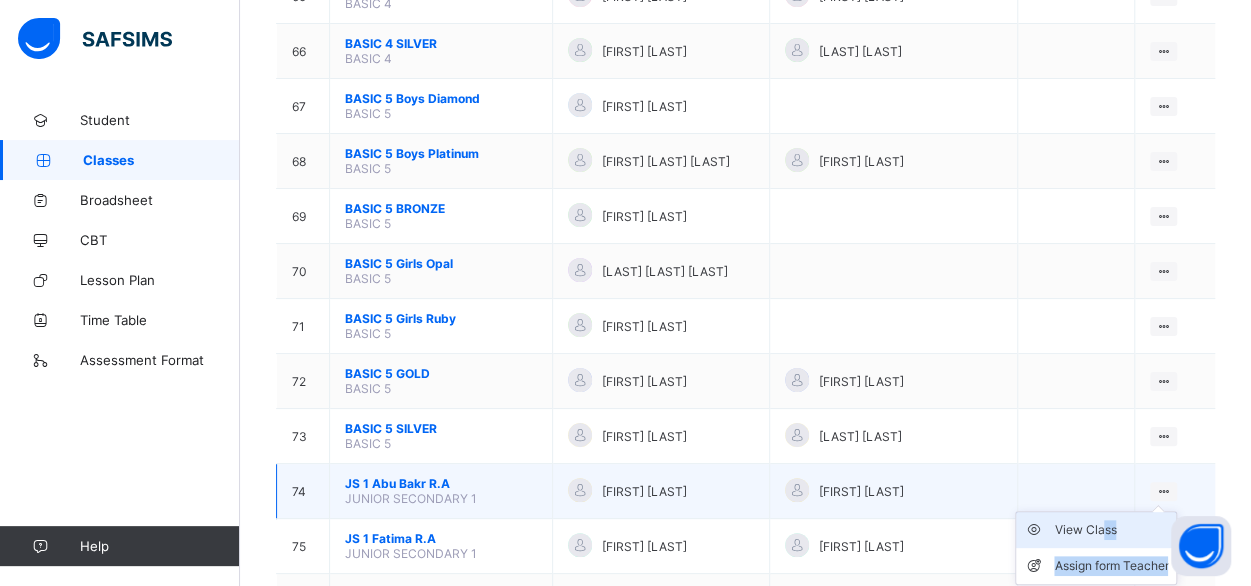 click on "View Class" at bounding box center [1111, 530] 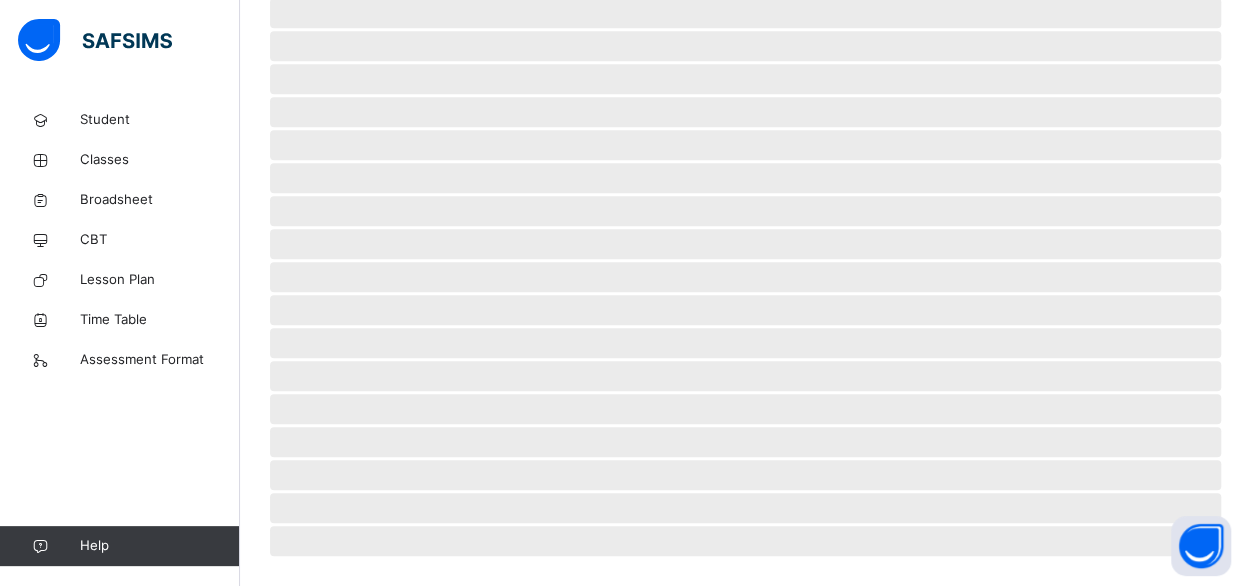 scroll, scrollTop: 0, scrollLeft: 0, axis: both 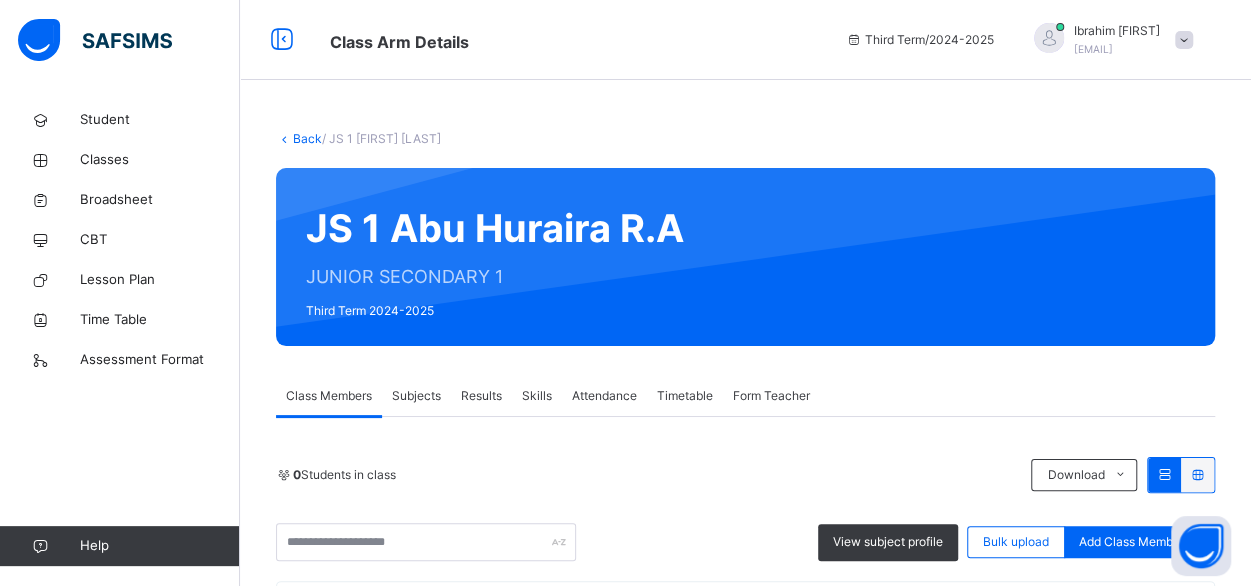click on "Results" at bounding box center (481, 396) 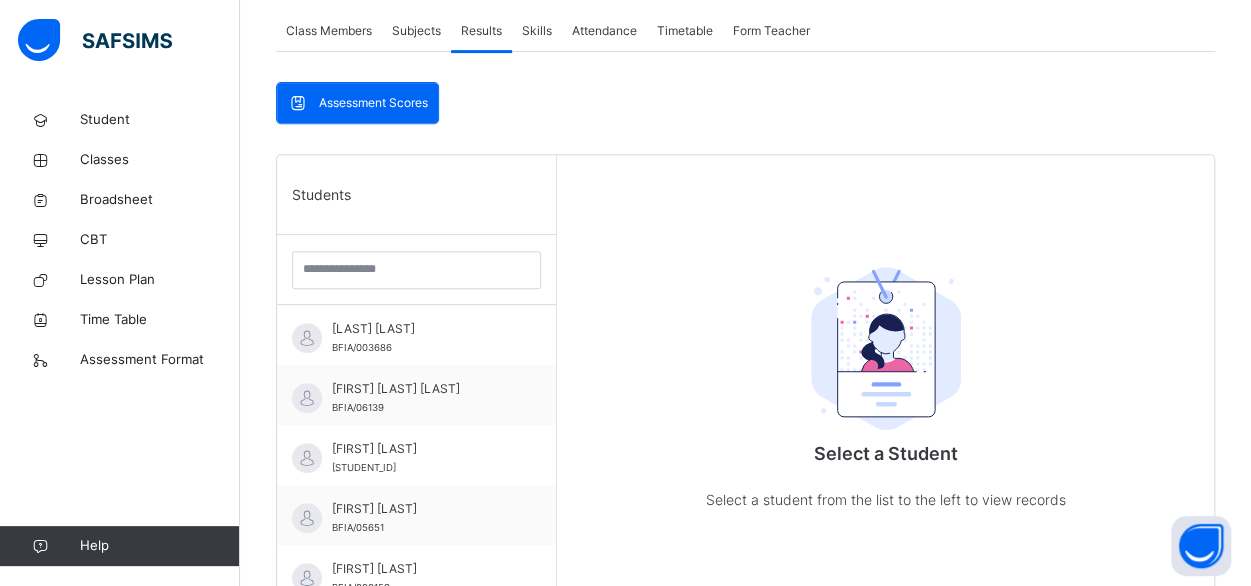 scroll, scrollTop: 392, scrollLeft: 0, axis: vertical 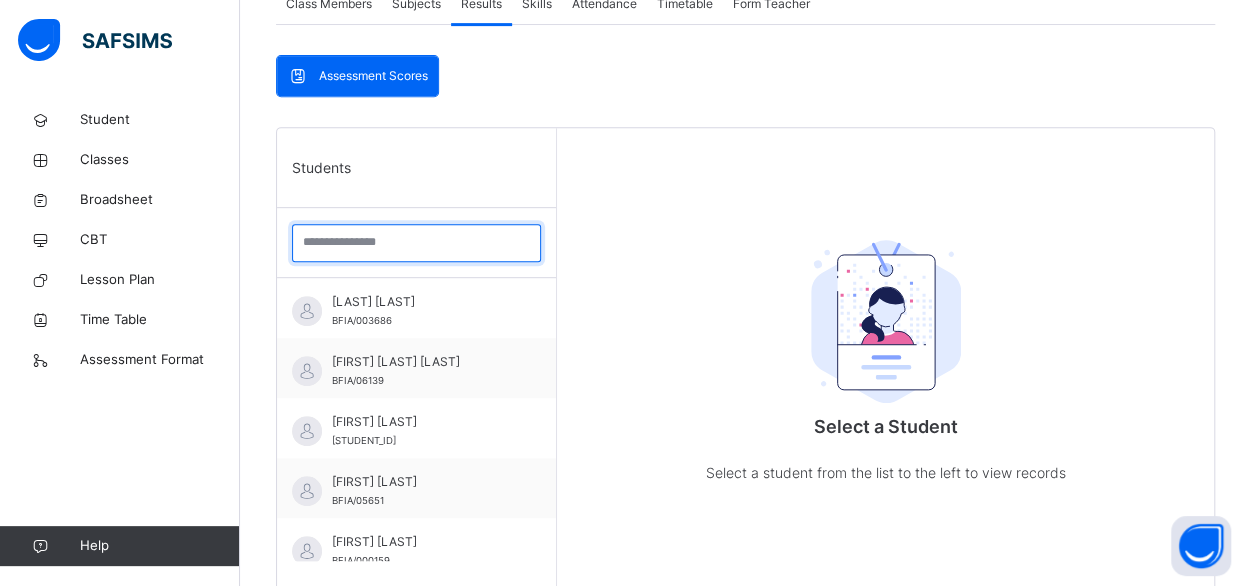 click at bounding box center (416, 243) 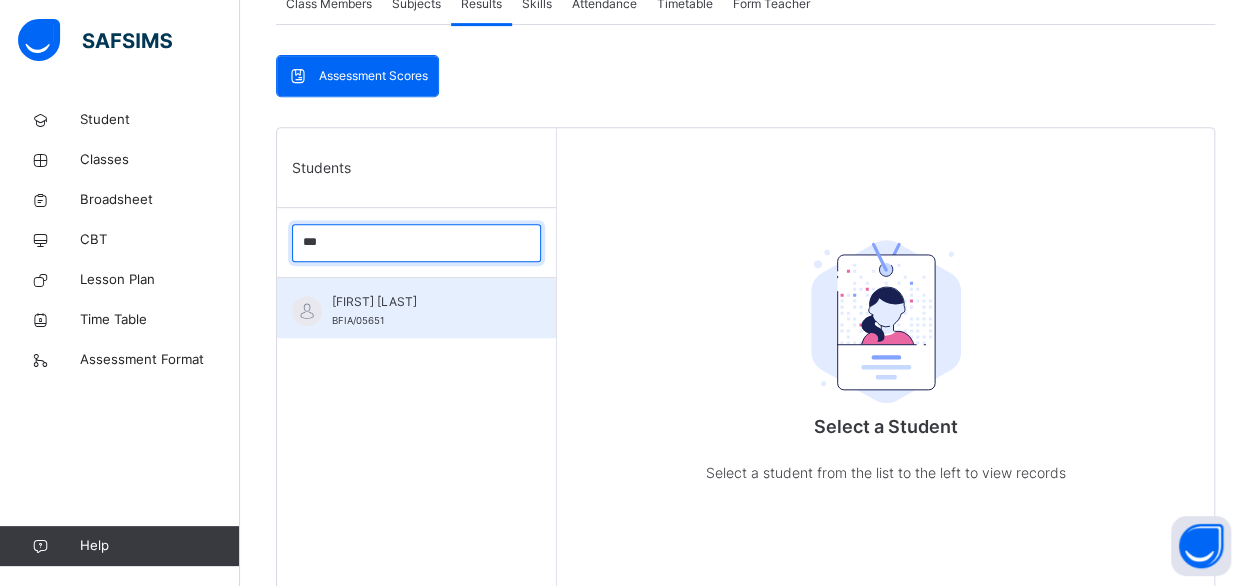 type on "***" 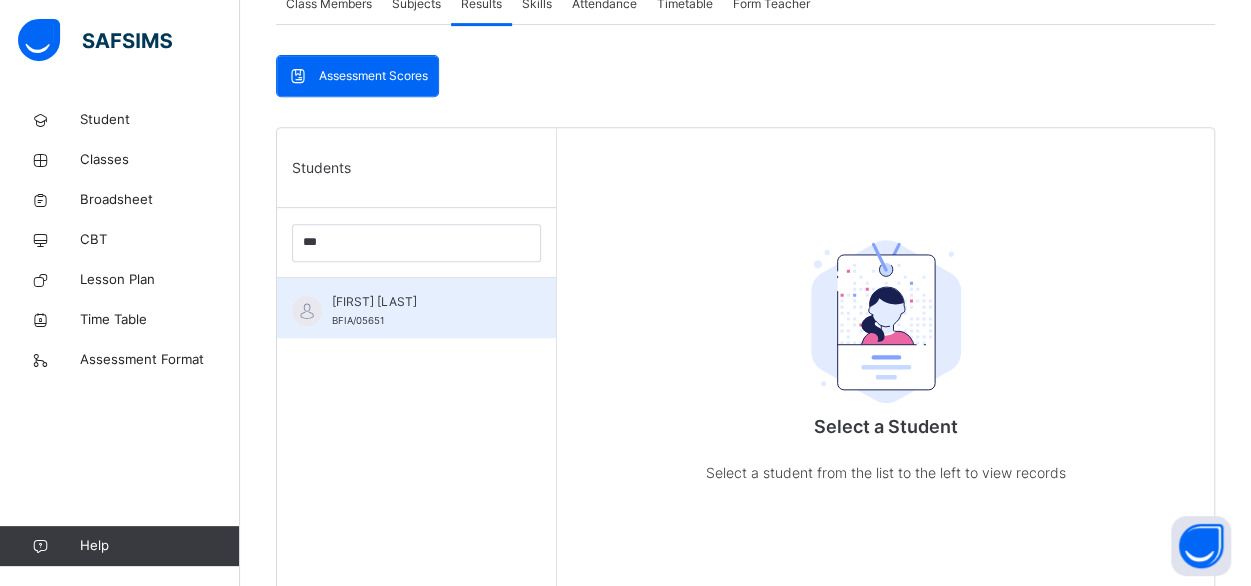 click on "[FIRST] [LAST] [LAST] BFIA/[NUMBER]" at bounding box center (421, 311) 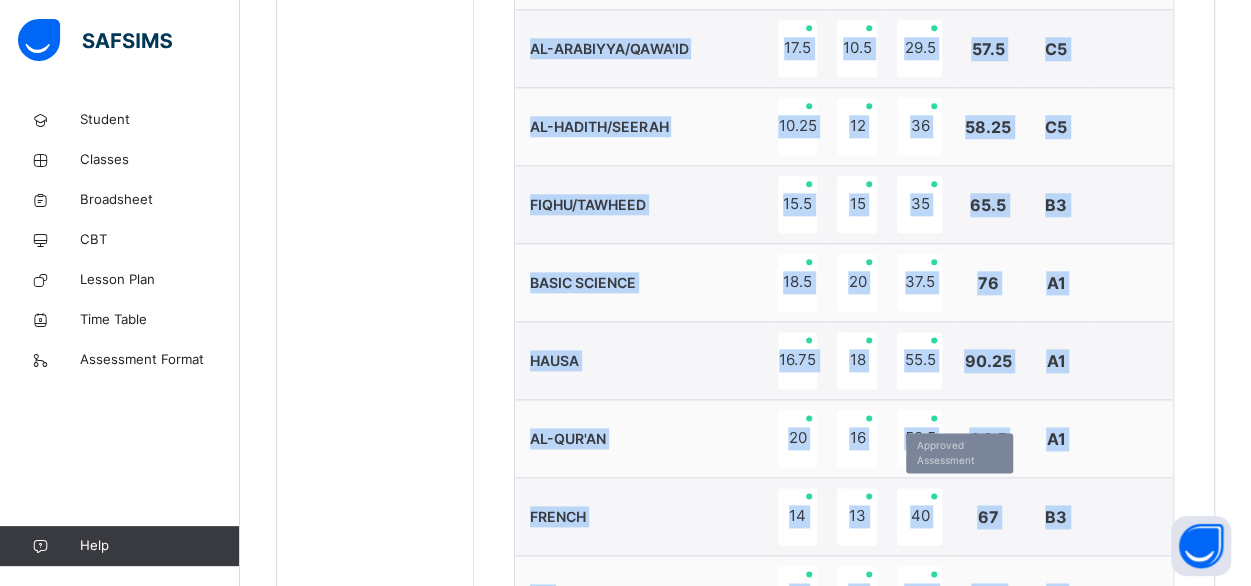 scroll, scrollTop: 1702, scrollLeft: 0, axis: vertical 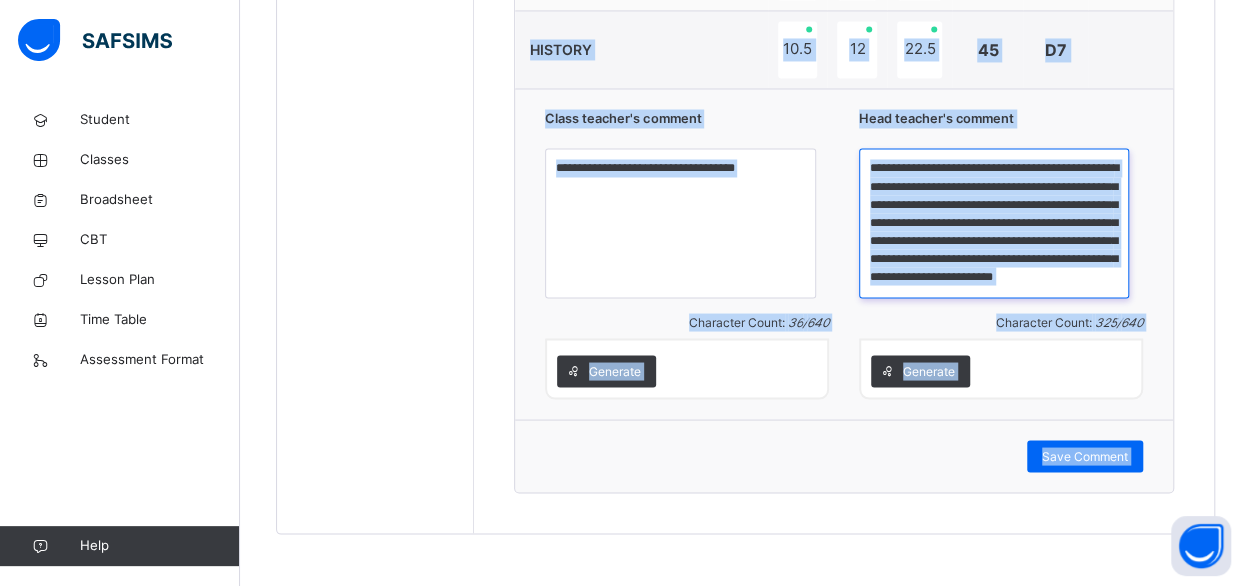 click on "**********" at bounding box center (994, 223) 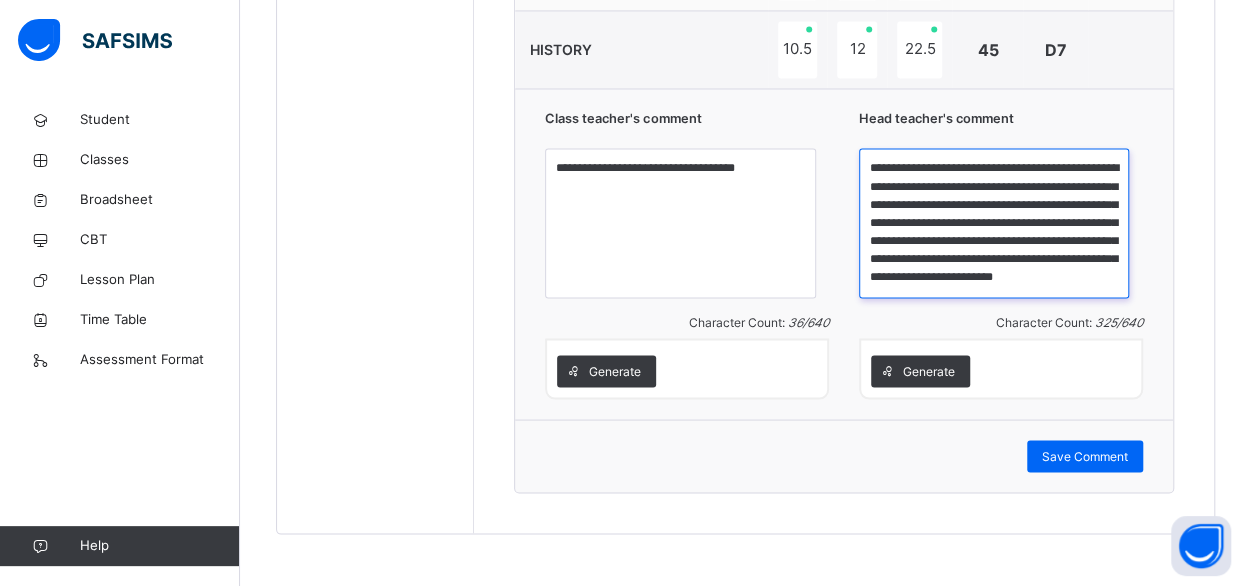 scroll, scrollTop: 33, scrollLeft: 0, axis: vertical 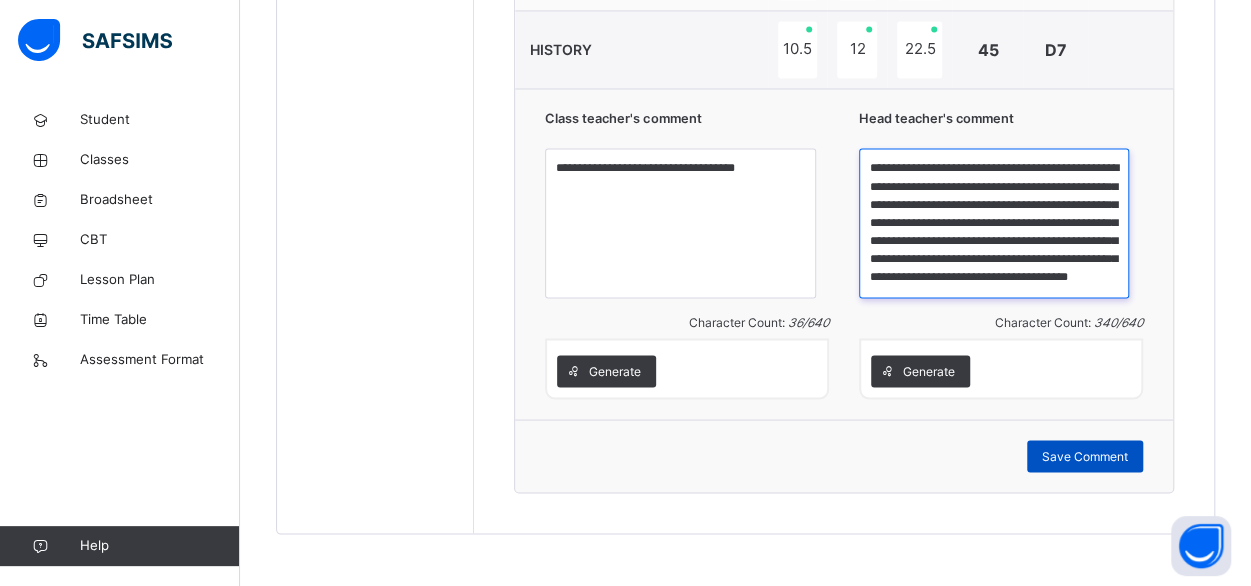 type on "**********" 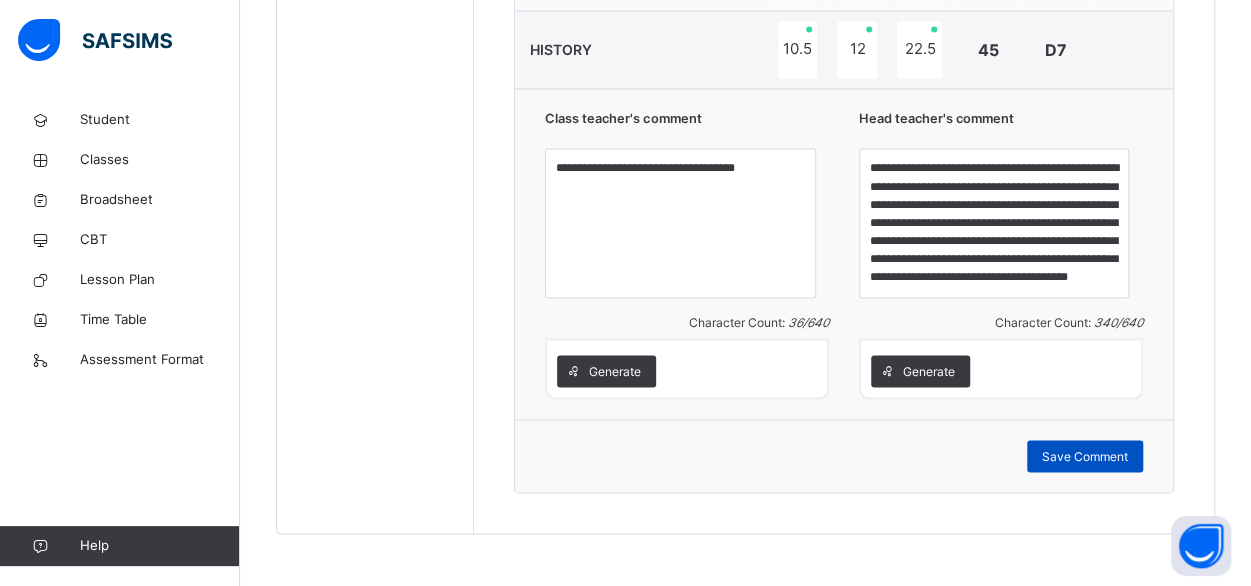 click on "Save Comment" at bounding box center (1085, 456) 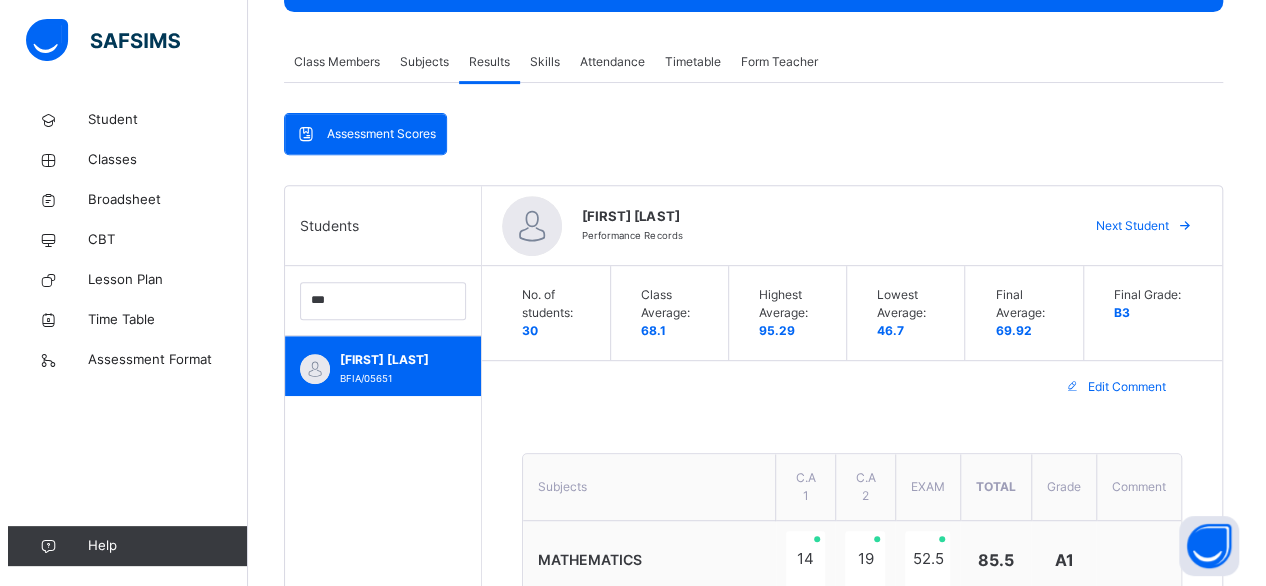 scroll, scrollTop: 0, scrollLeft: 0, axis: both 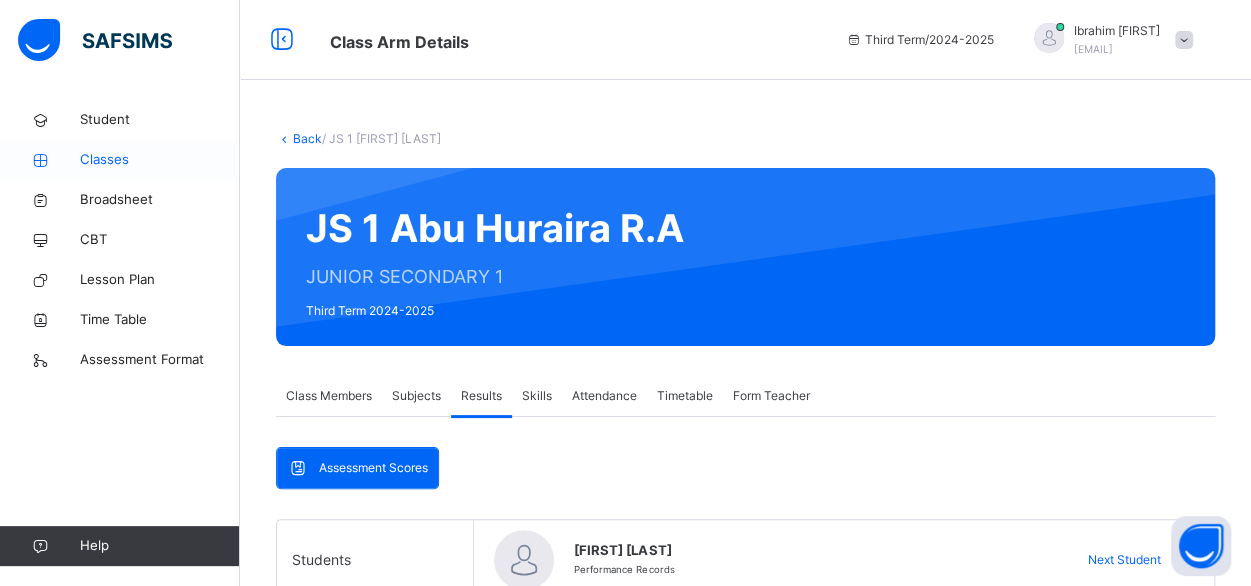 click on "Classes" at bounding box center (160, 160) 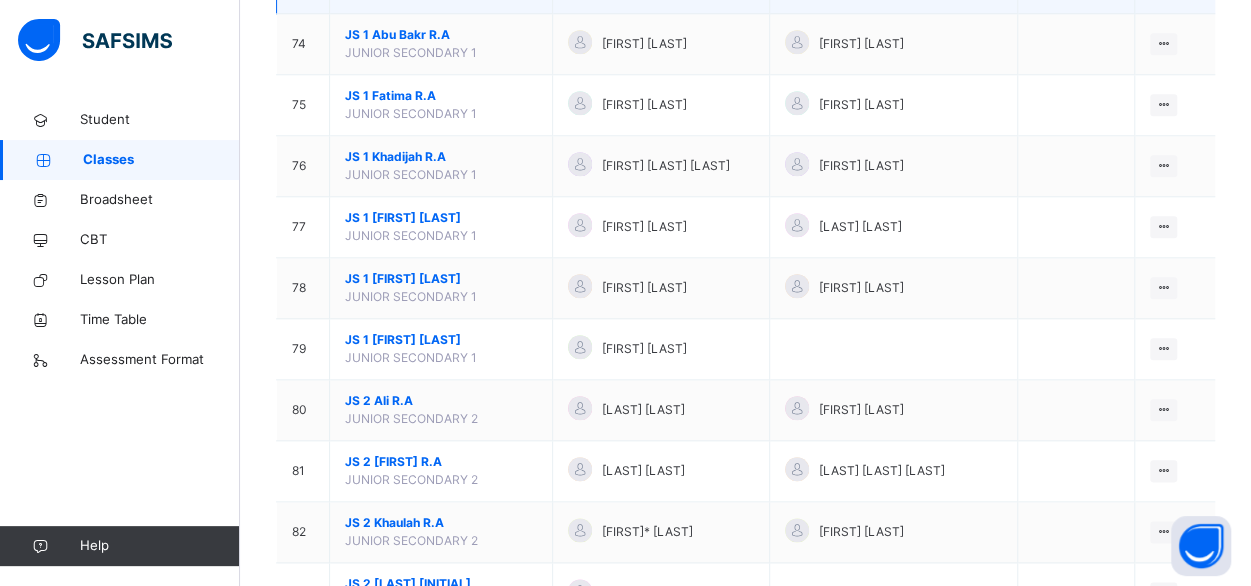 scroll, scrollTop: 4680, scrollLeft: 0, axis: vertical 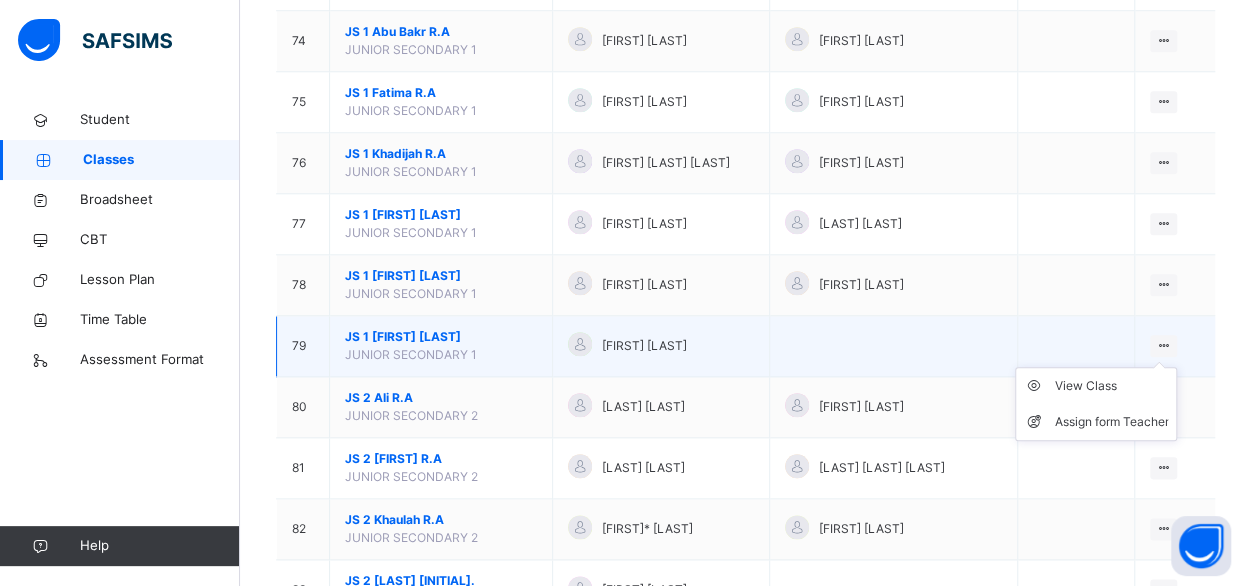 drag, startPoint x: 1190, startPoint y: 349, endPoint x: 1178, endPoint y: 360, distance: 16.27882 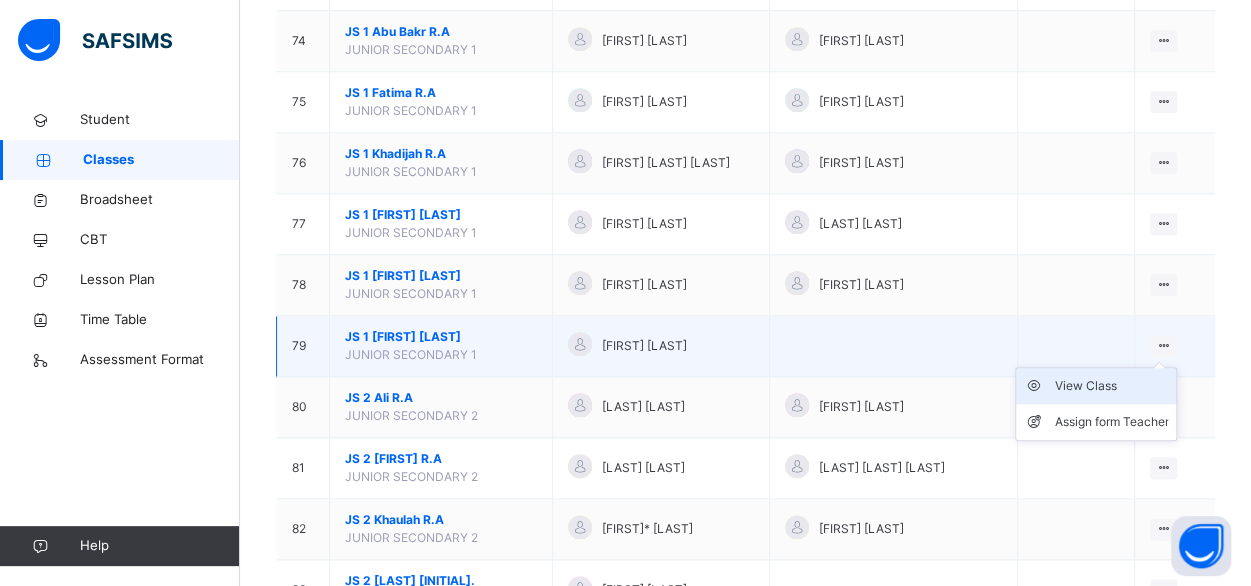 click on "View Class" at bounding box center (1096, 386) 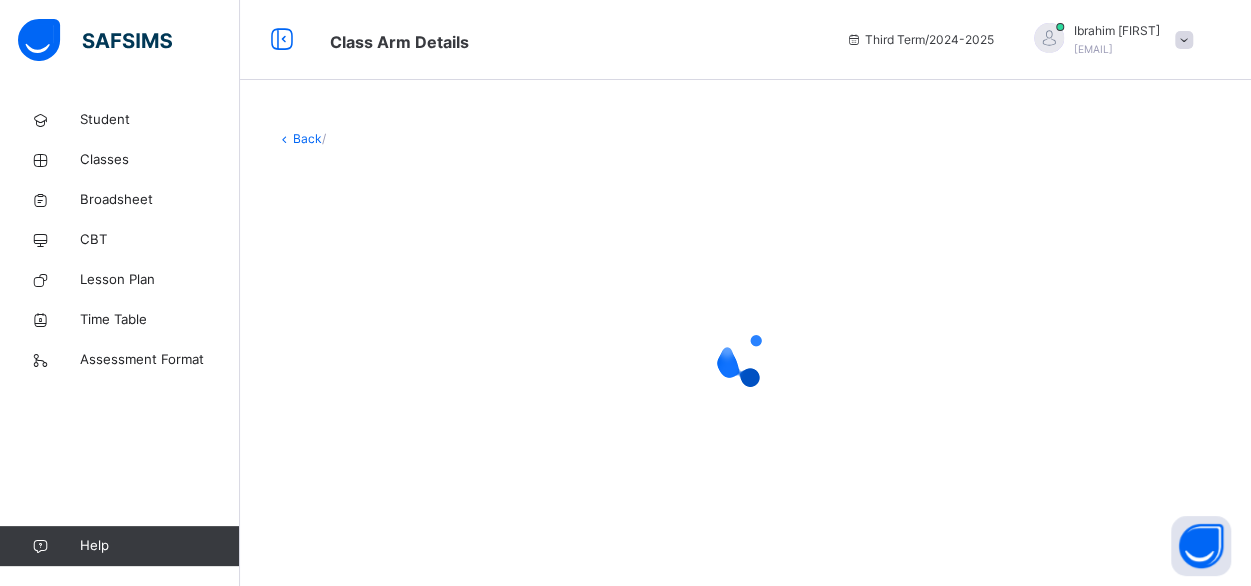 scroll, scrollTop: 0, scrollLeft: 0, axis: both 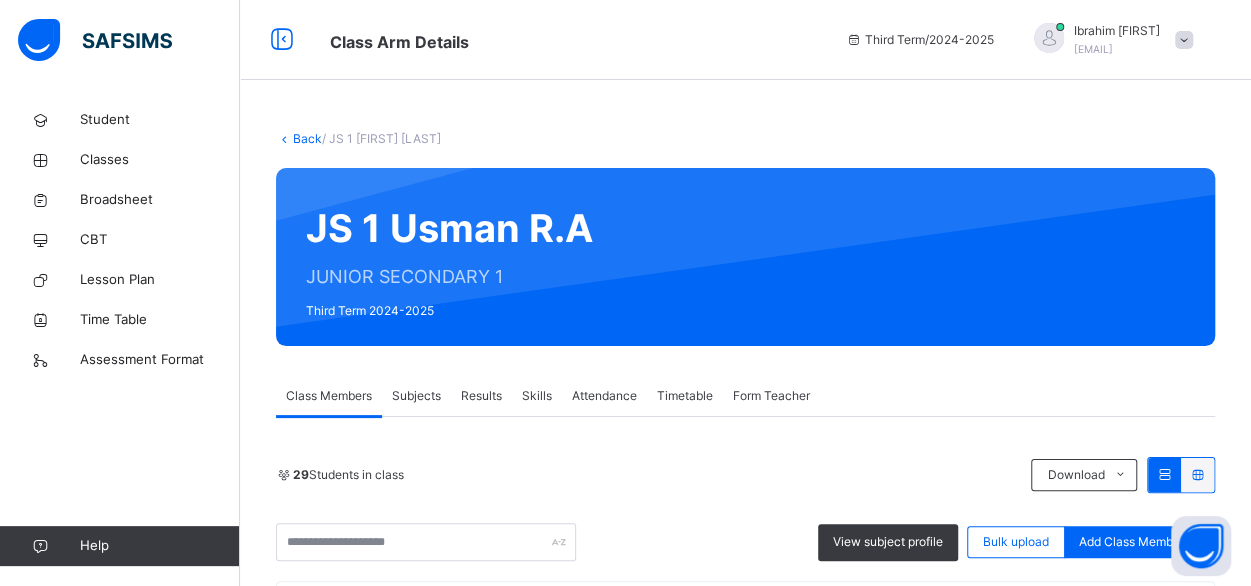 click on "Results" at bounding box center (481, 396) 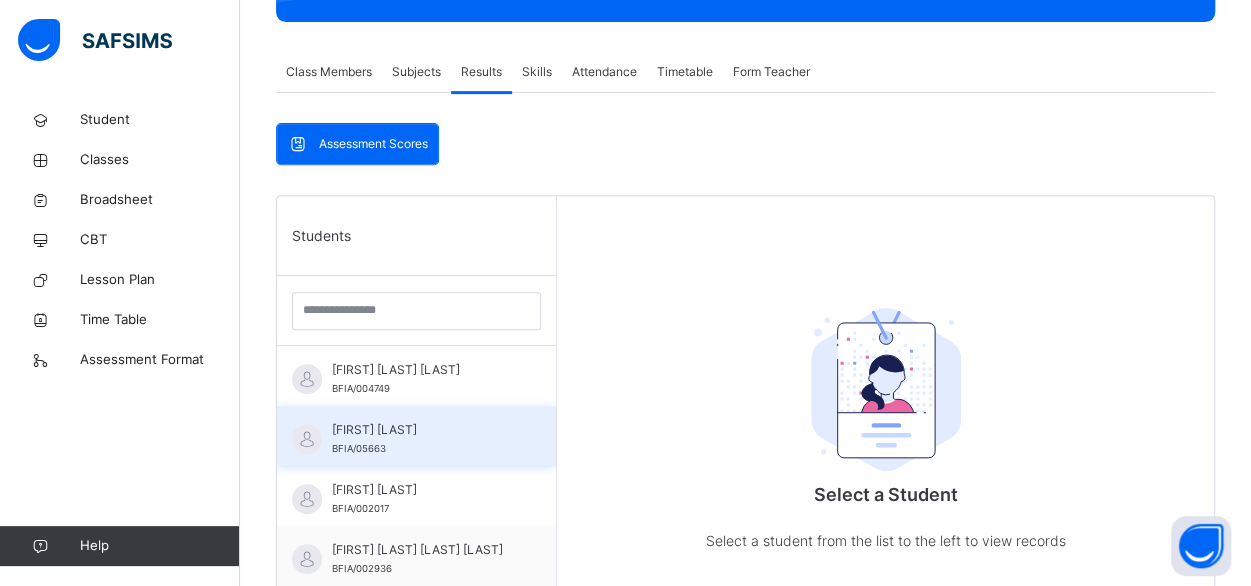 scroll, scrollTop: 352, scrollLeft: 0, axis: vertical 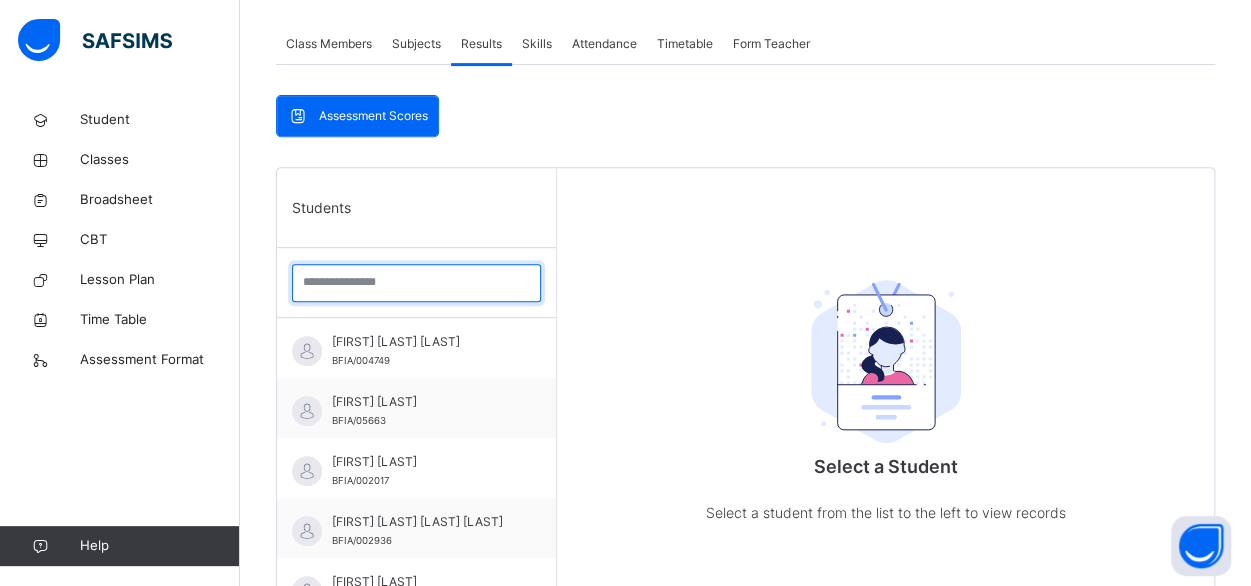click at bounding box center [416, 283] 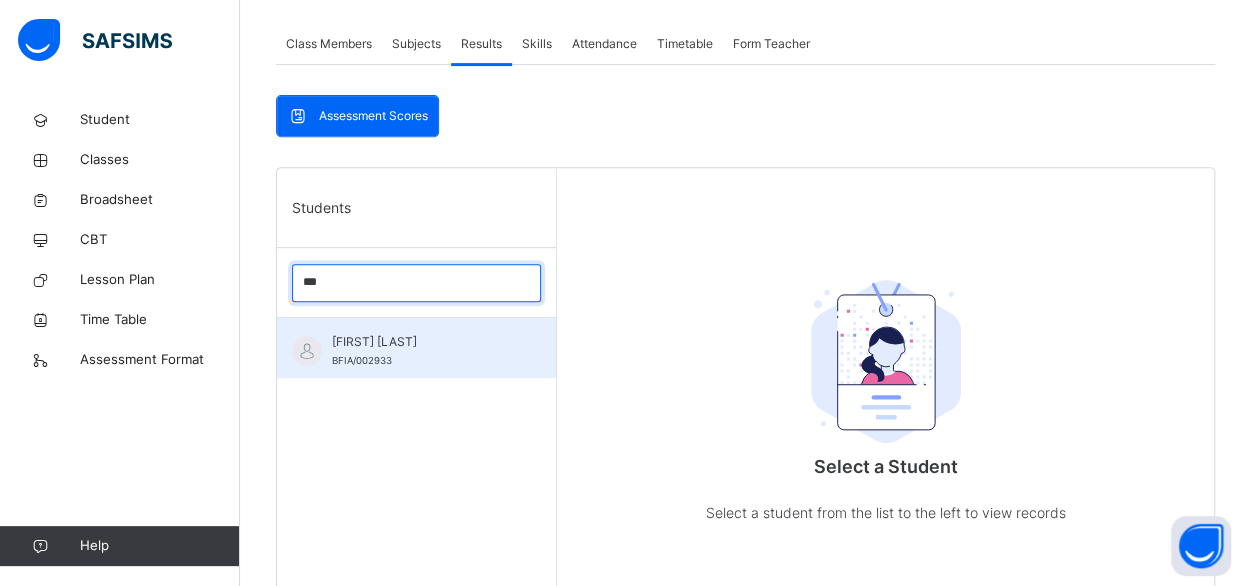 type on "***" 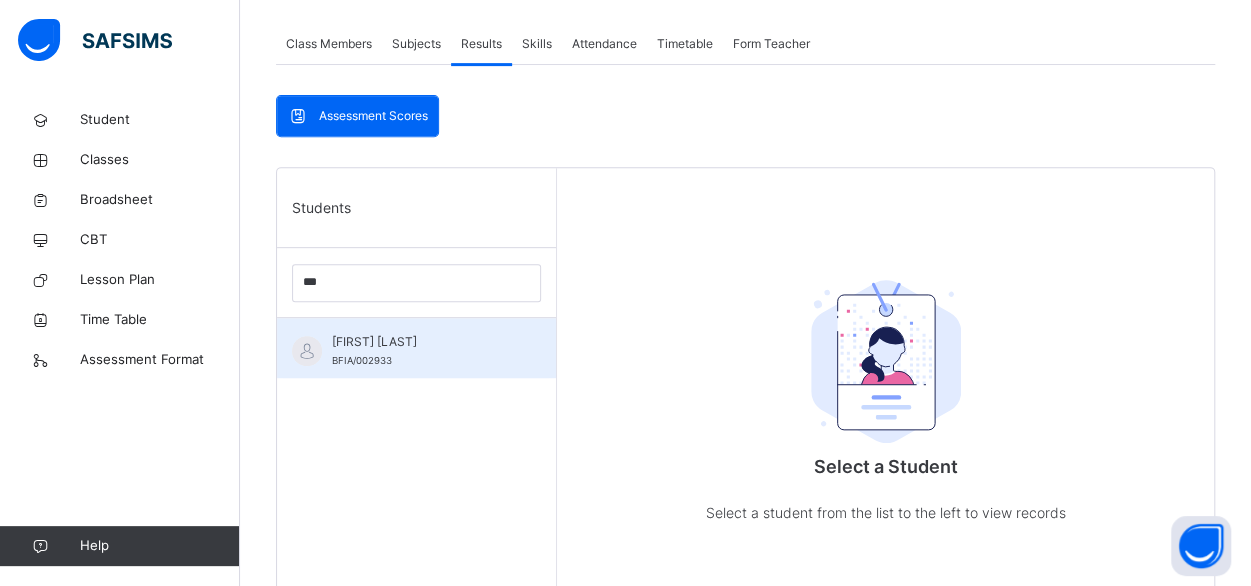 click on "[FIRST] [LAST]" at bounding box center [421, 342] 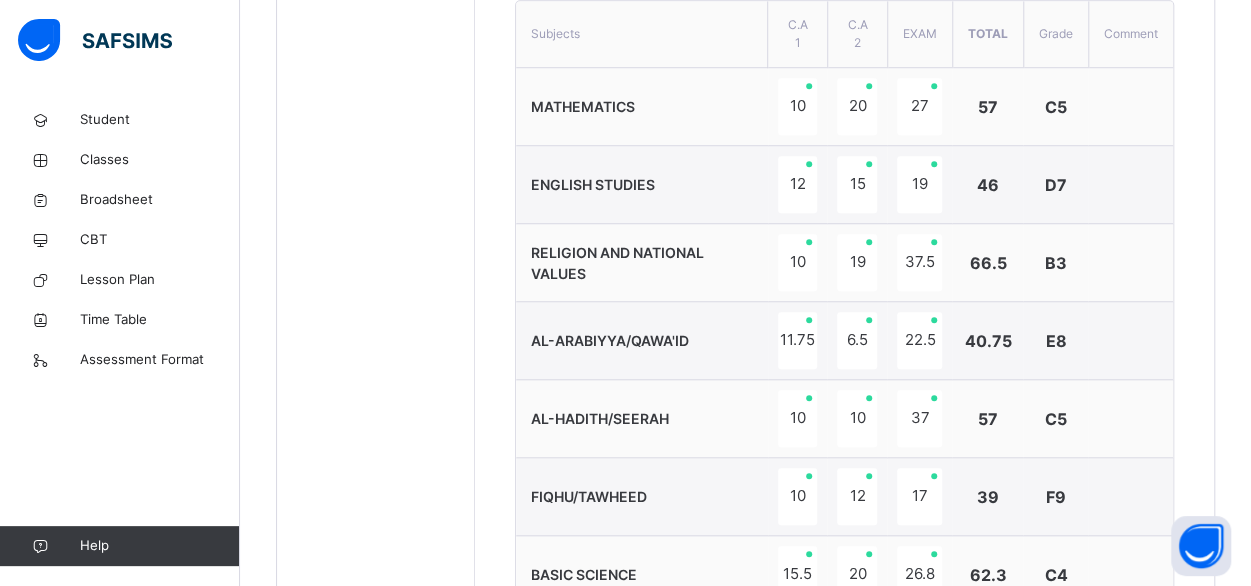 scroll, scrollTop: 1702, scrollLeft: 0, axis: vertical 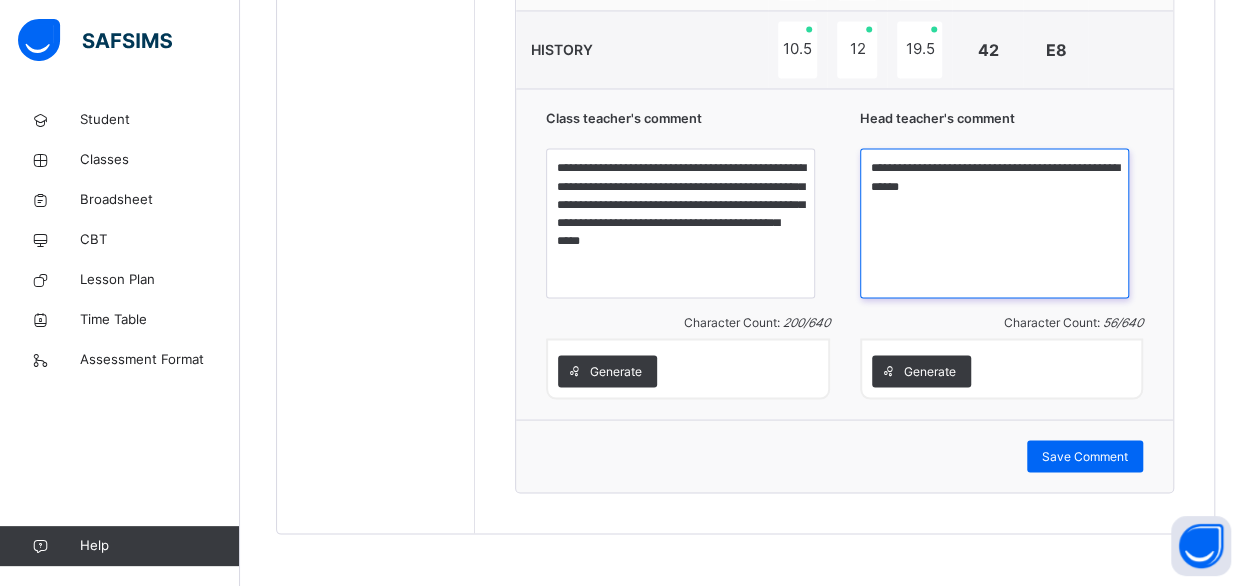 click on "**********" at bounding box center [994, 223] 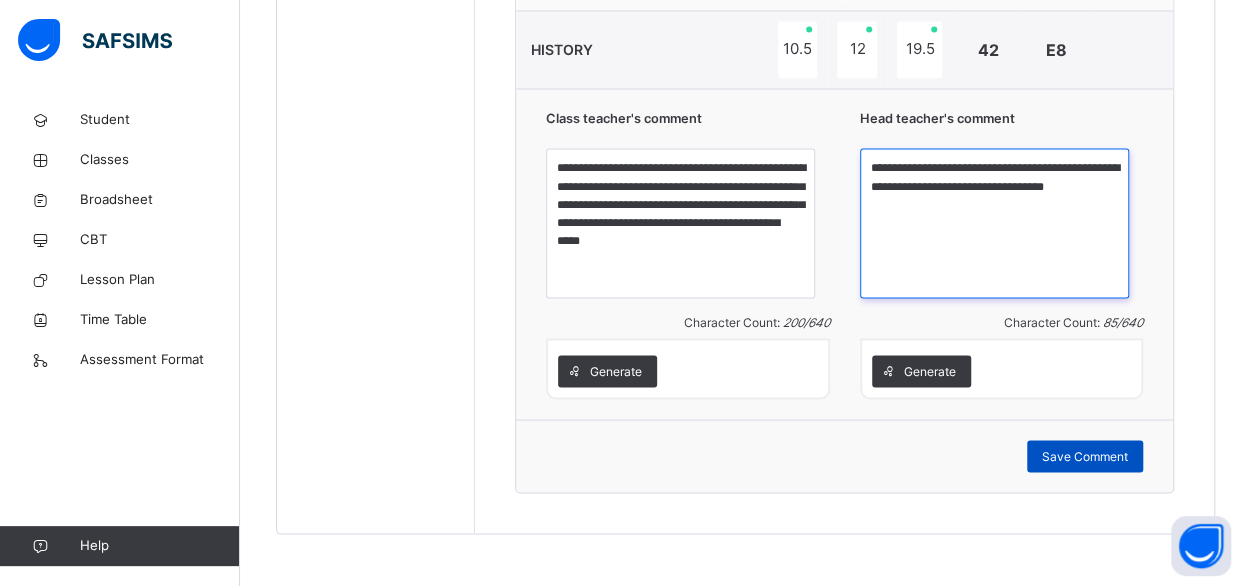 type on "**********" 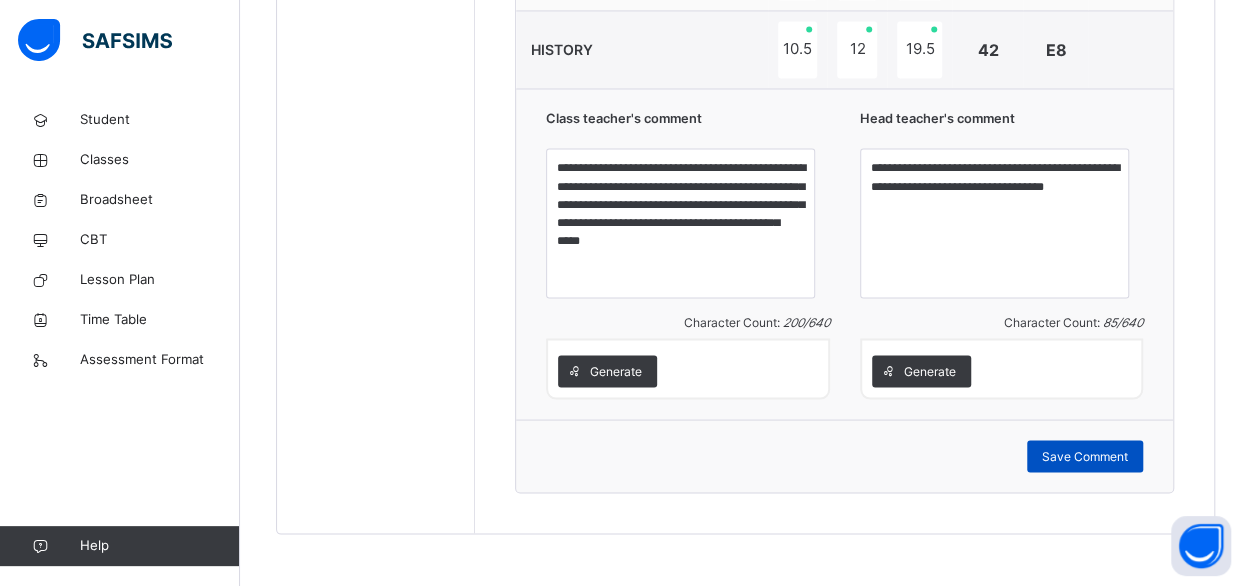 click on "Save Comment" at bounding box center [1085, 456] 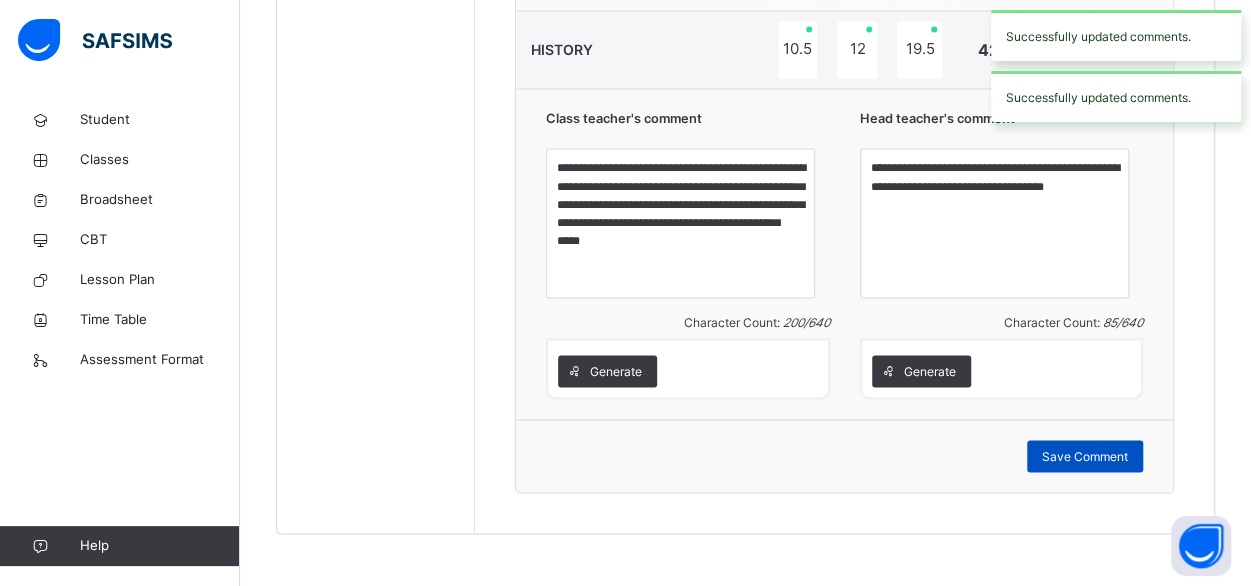 click on "Save Comment" at bounding box center [1085, 456] 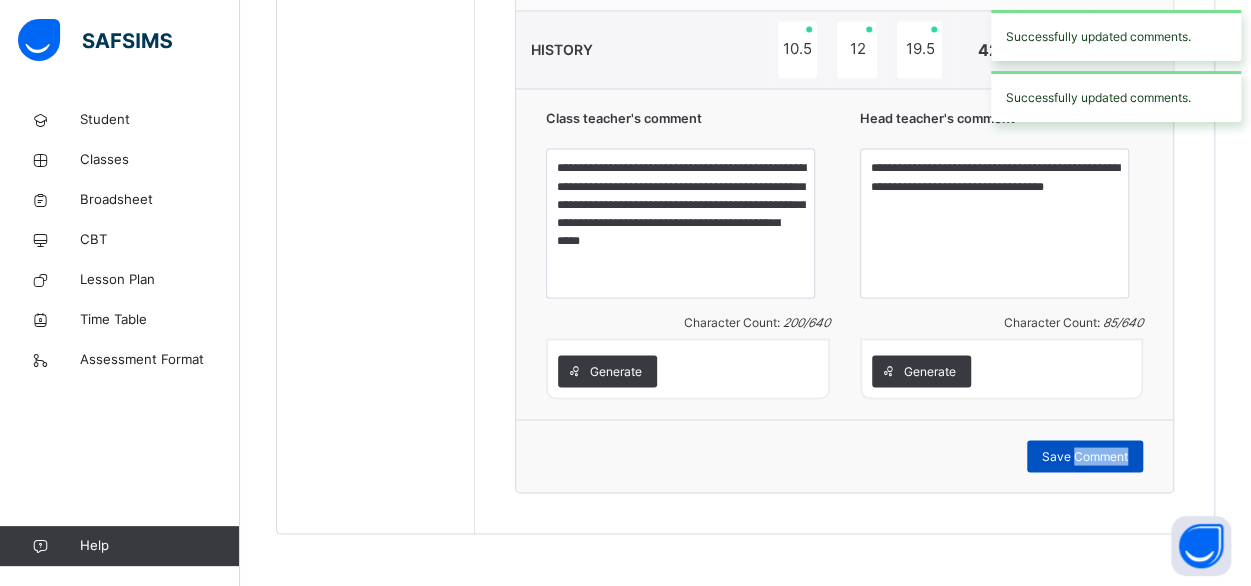 click on "Save Comment" at bounding box center [1085, 456] 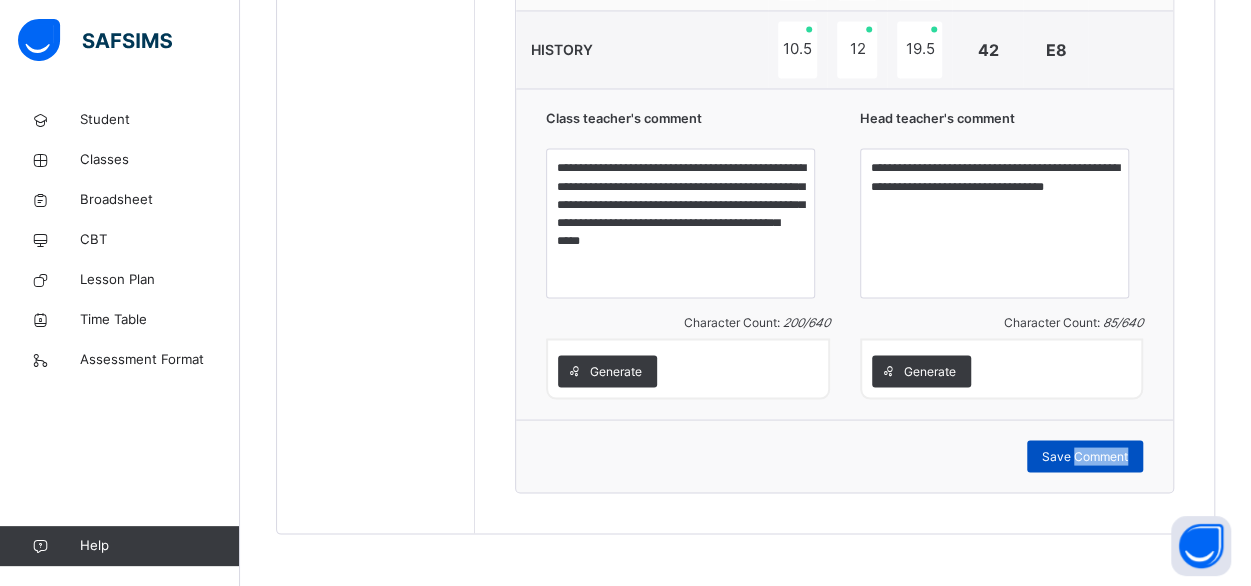 click on "Save Comment" at bounding box center (1085, 456) 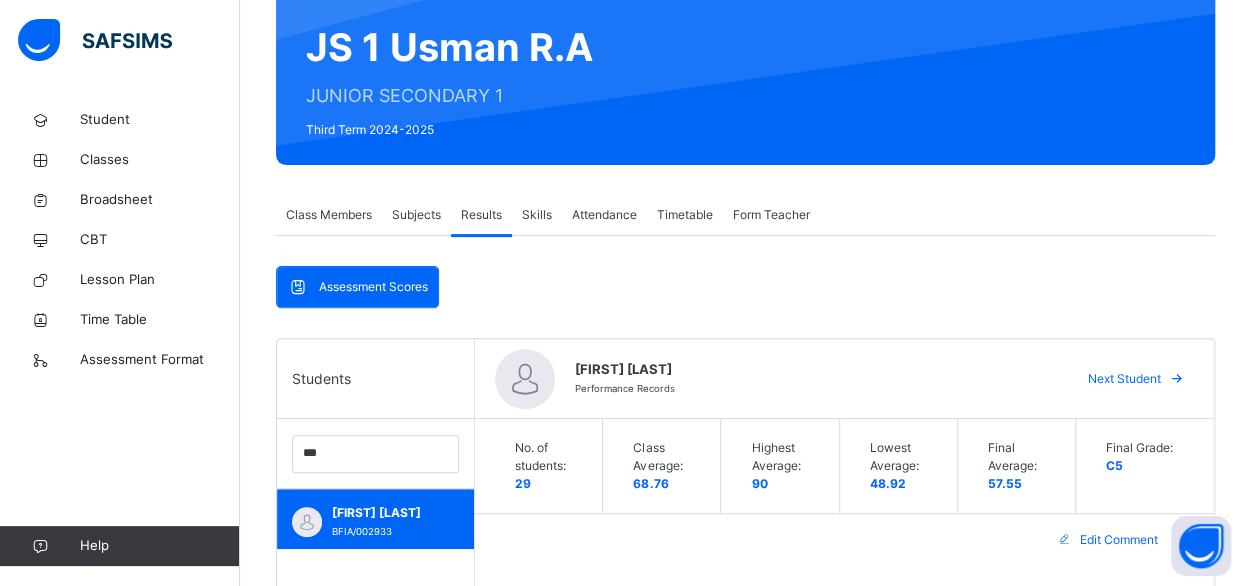 scroll, scrollTop: 185, scrollLeft: 0, axis: vertical 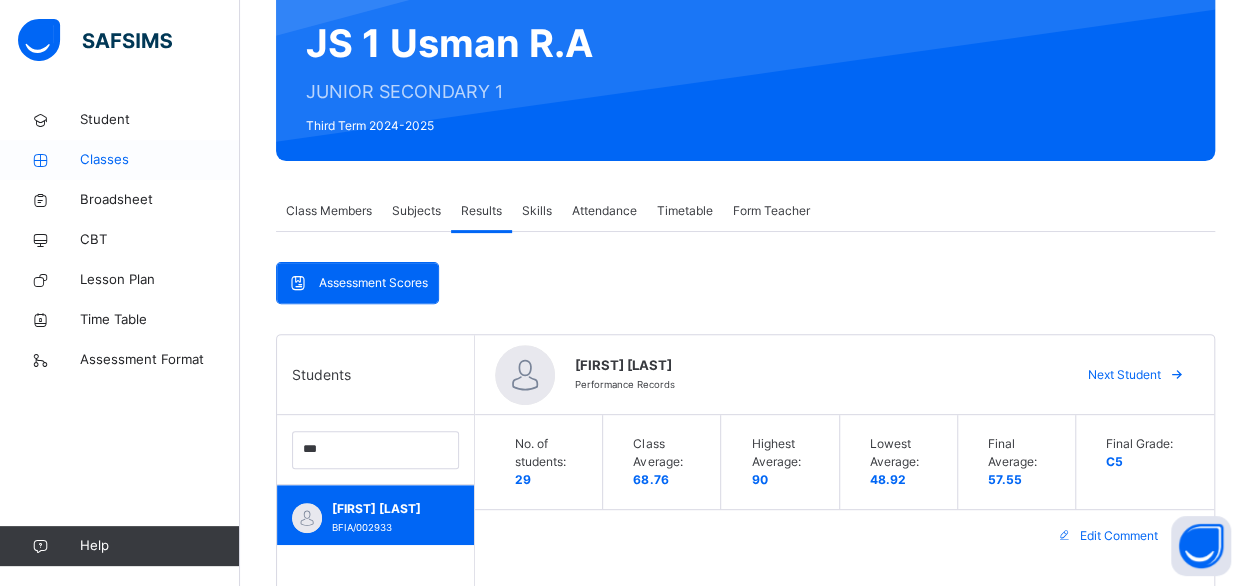 click on "Classes" at bounding box center [160, 160] 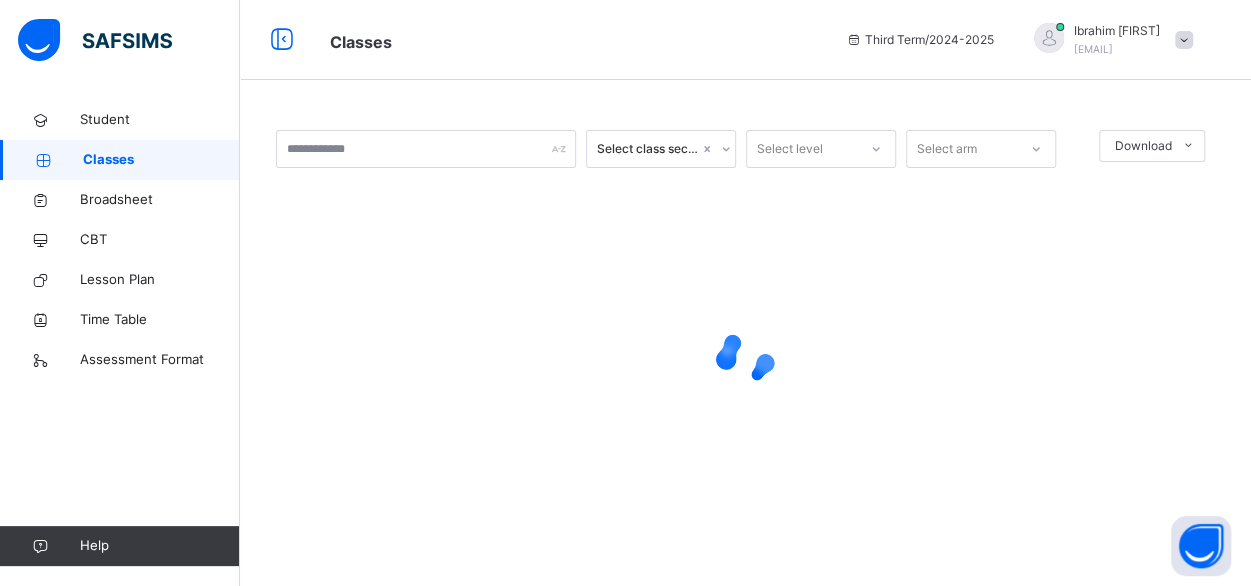scroll, scrollTop: 0, scrollLeft: 0, axis: both 